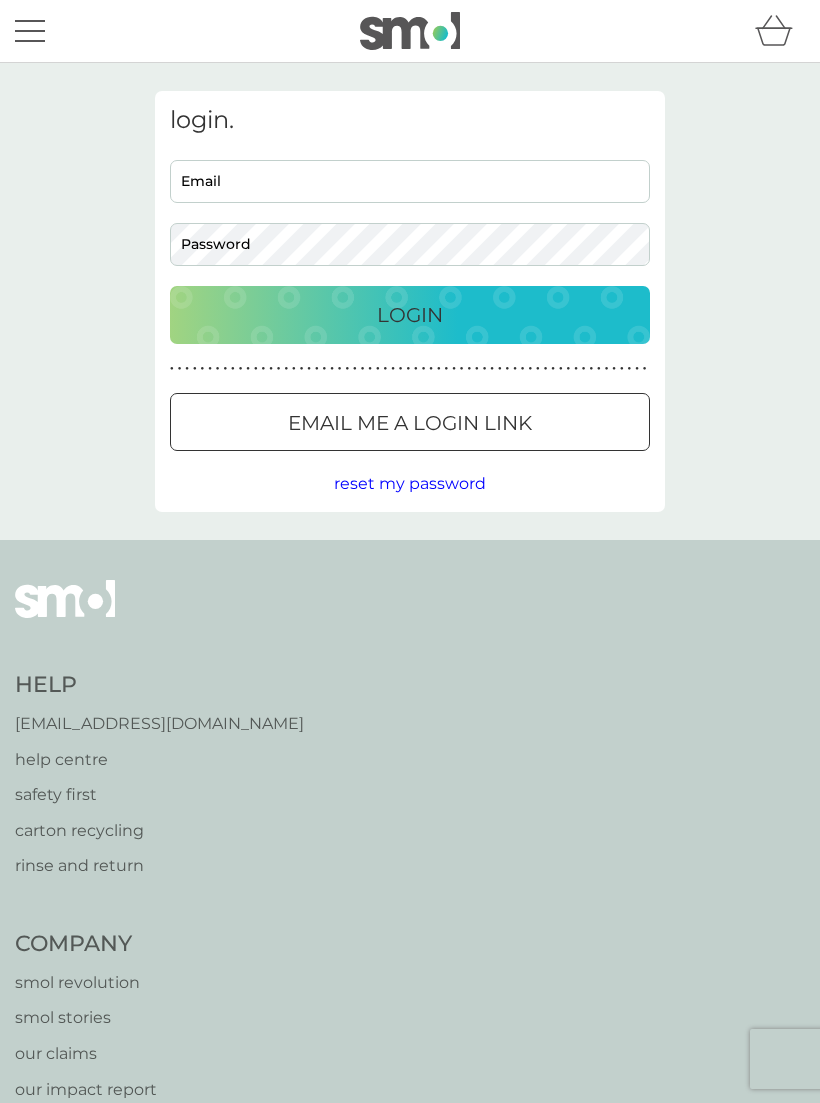 scroll, scrollTop: 0, scrollLeft: 0, axis: both 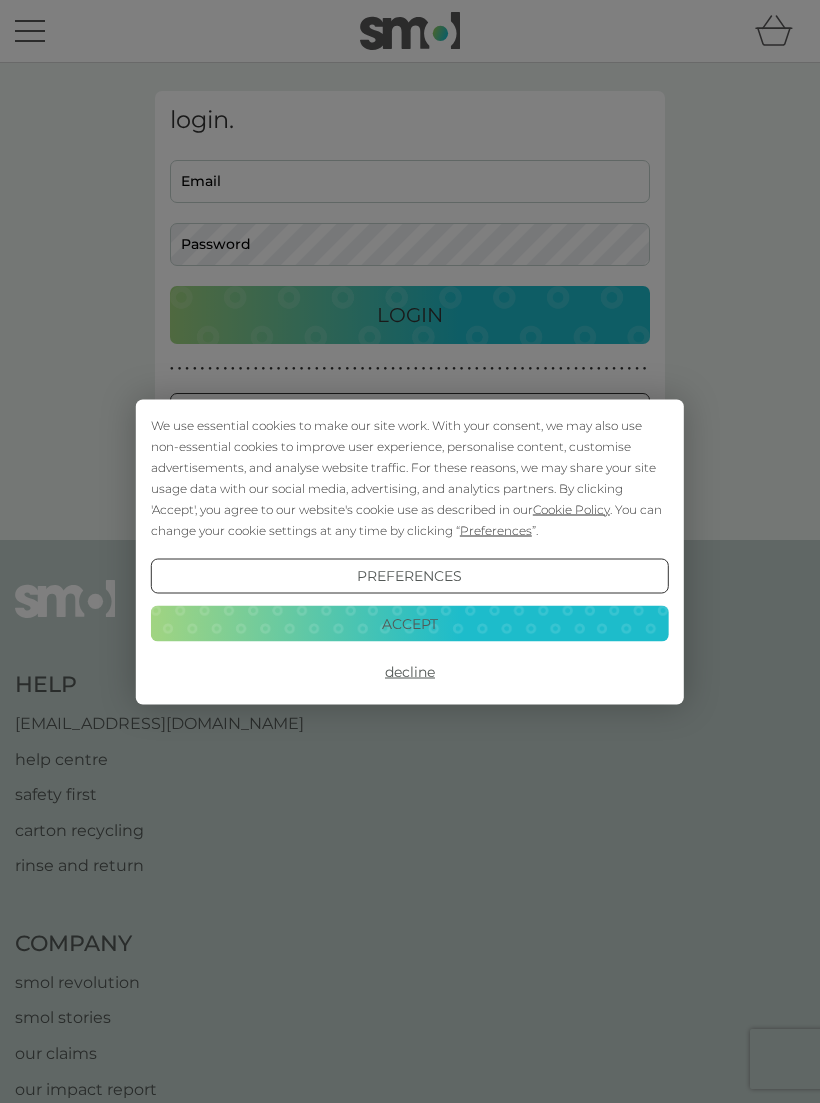 click on "Accept" at bounding box center [410, 624] 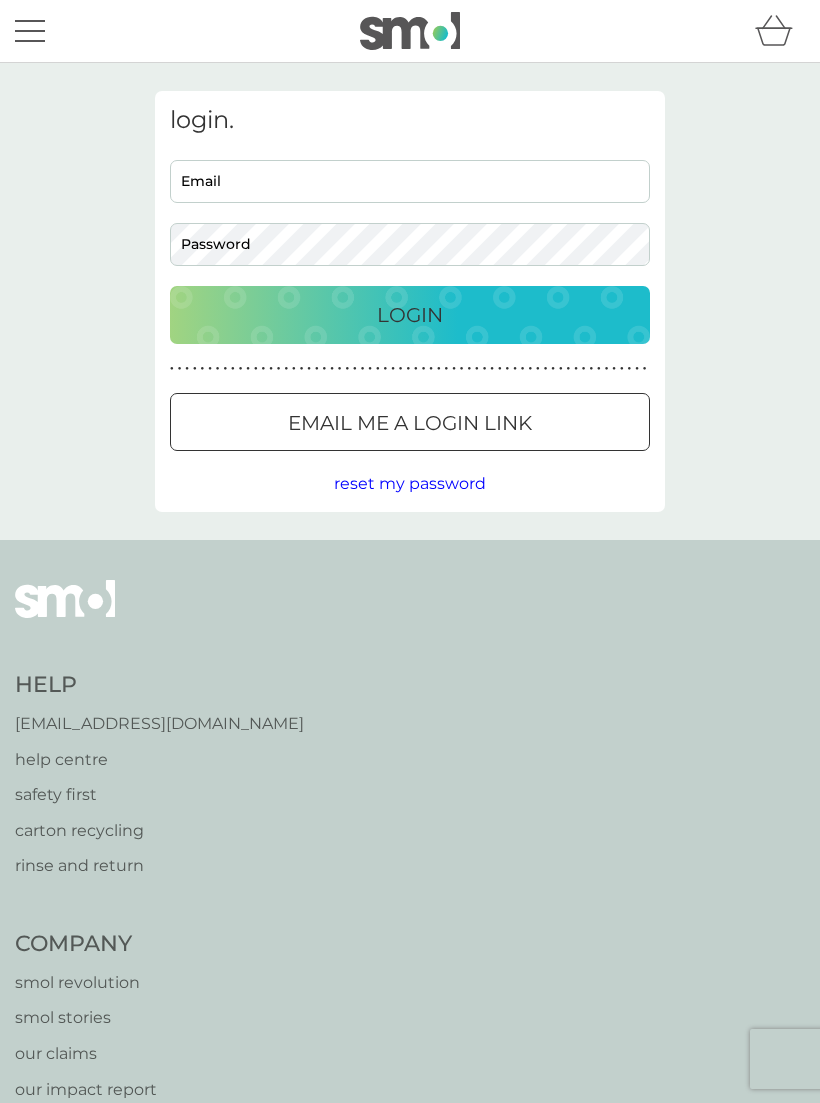 scroll, scrollTop: 0, scrollLeft: 0, axis: both 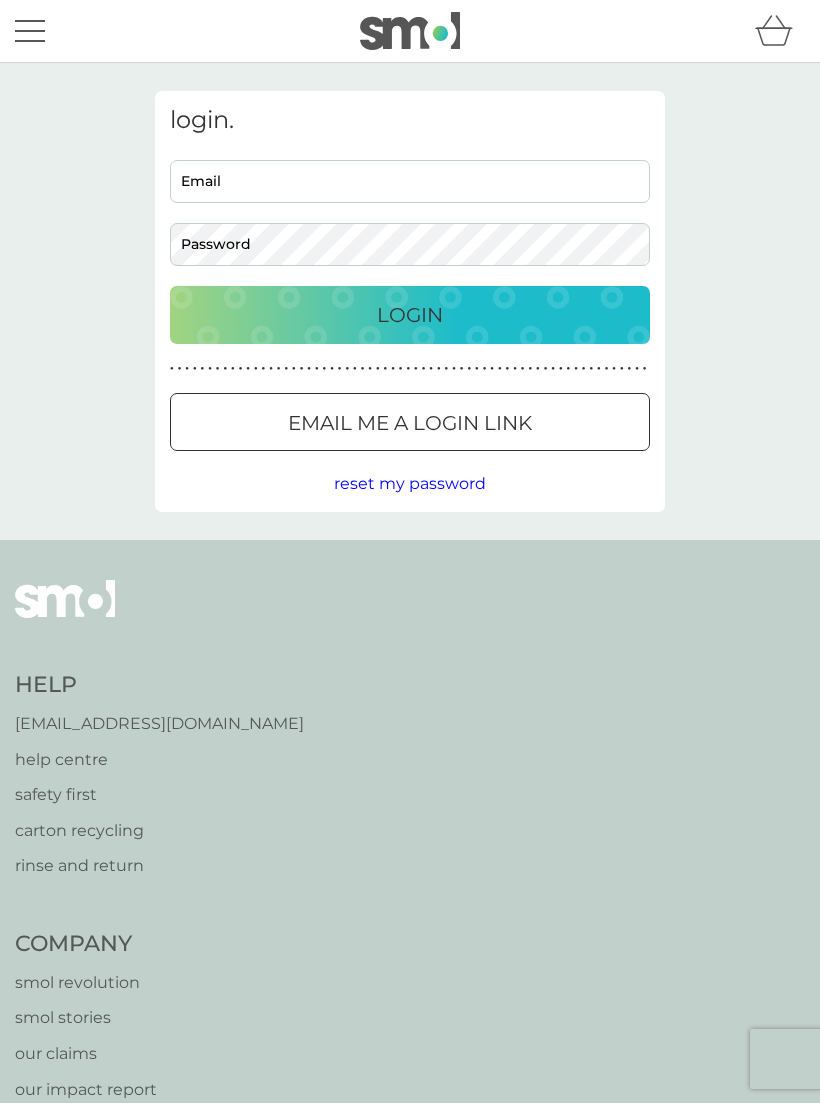 click on "Email" at bounding box center (410, 181) 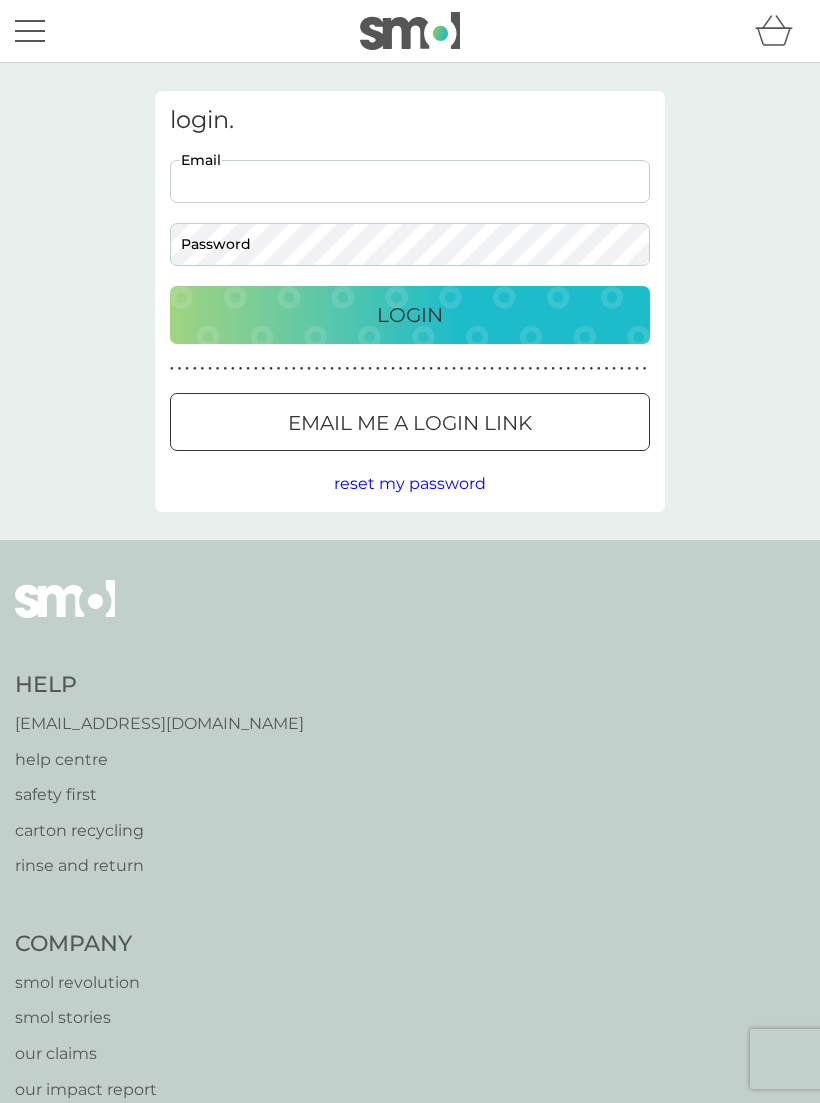 scroll, scrollTop: 0, scrollLeft: 0, axis: both 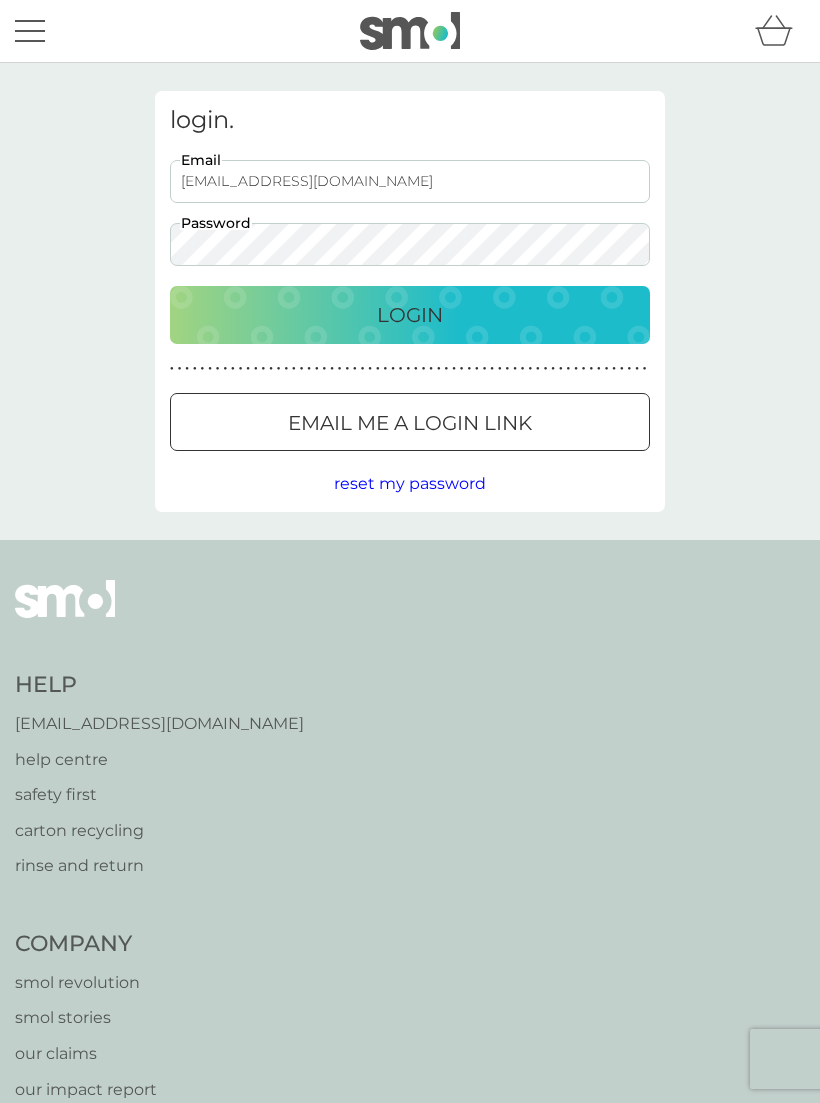 click on "swarnea@btinternet.com" at bounding box center (410, 181) 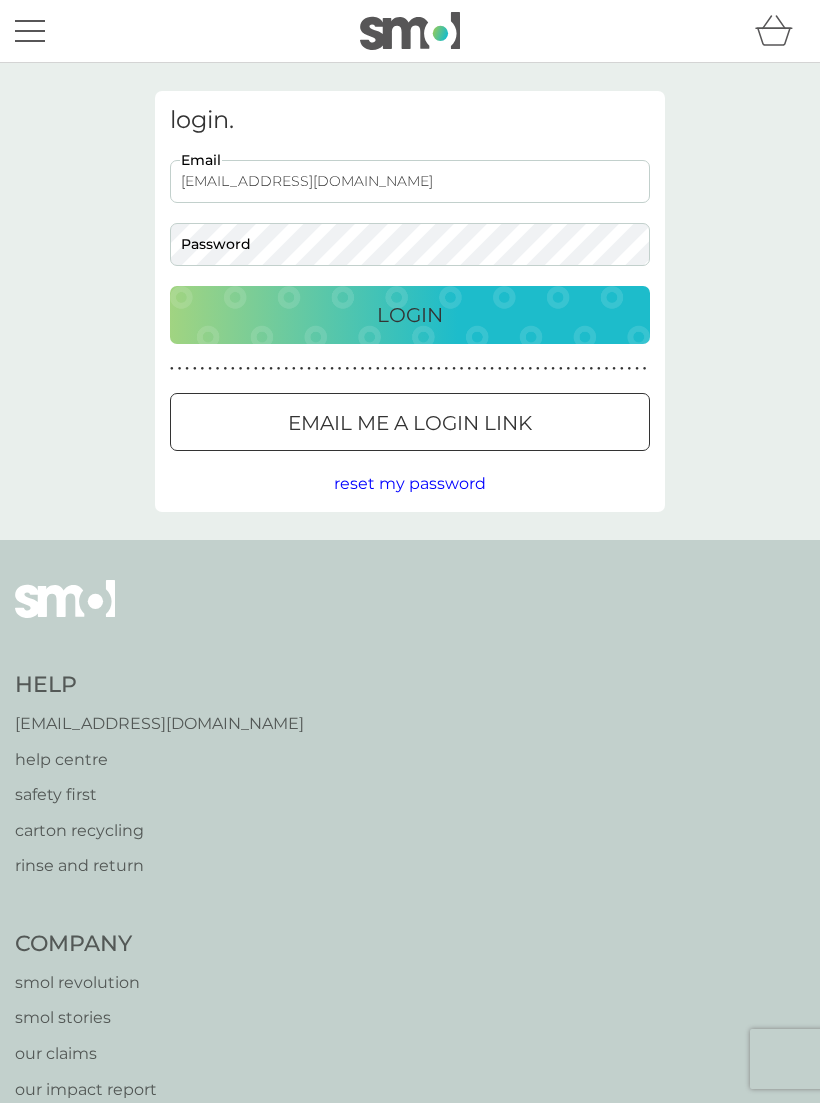 type on "swarnes@btinternet.com" 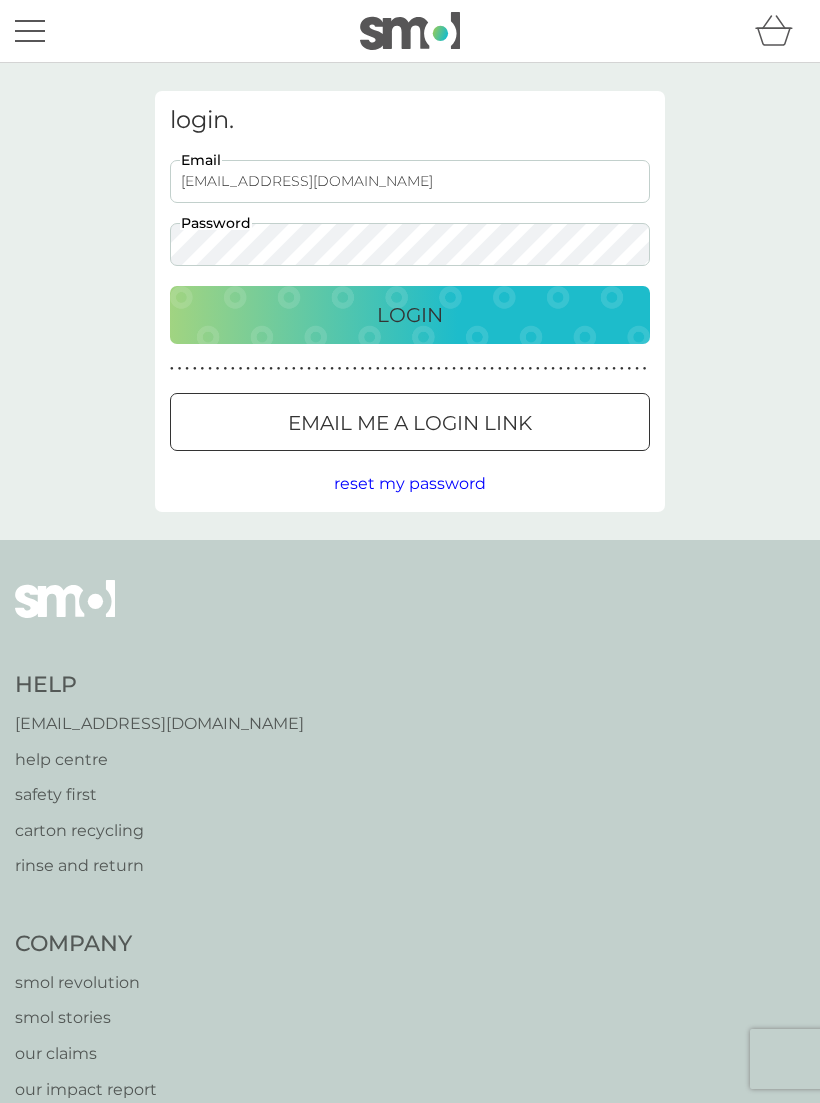 click on "Login" at bounding box center [410, 315] 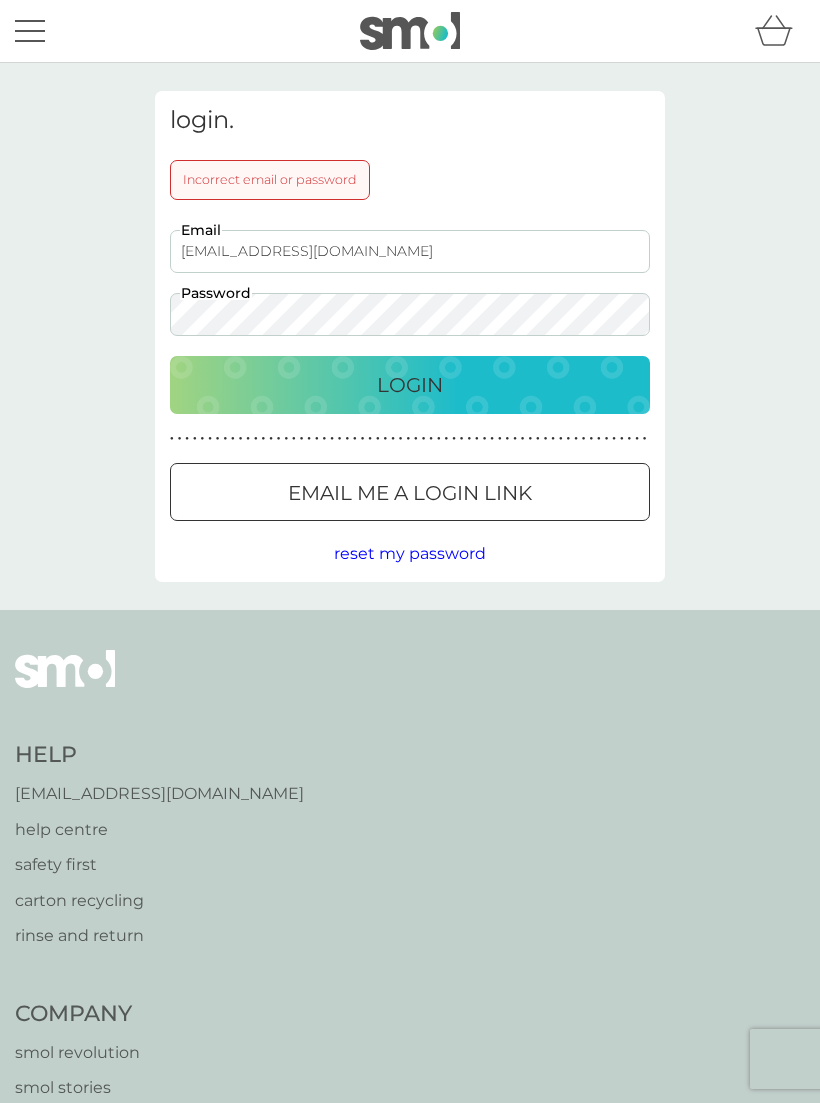 click on "Login" at bounding box center (410, 385) 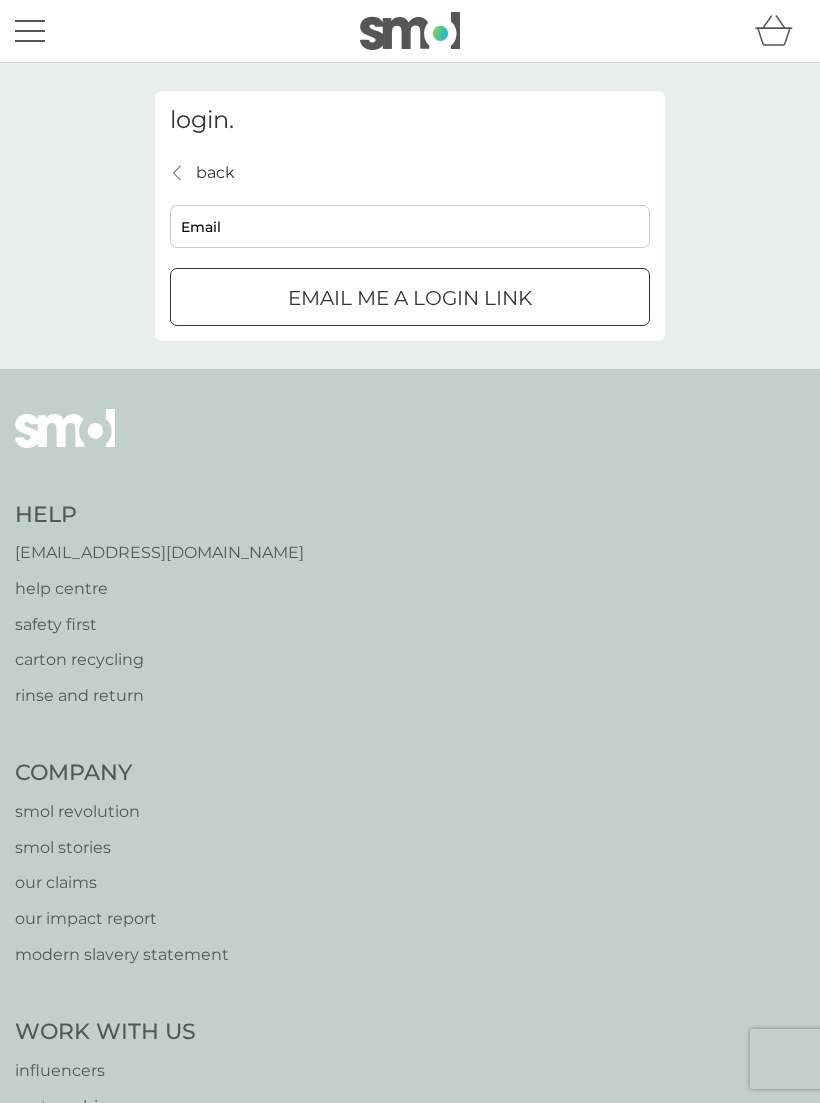 click on "Email" at bounding box center [410, 226] 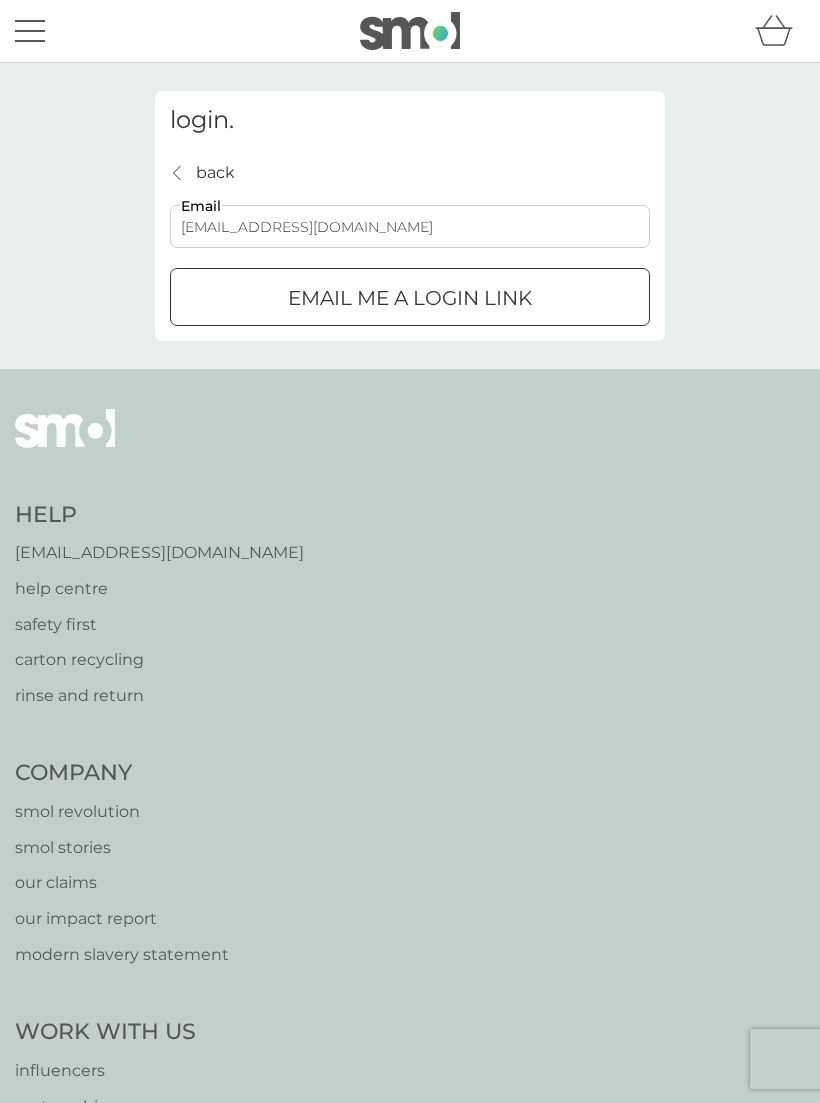 type on "swarnes@btinternet.com" 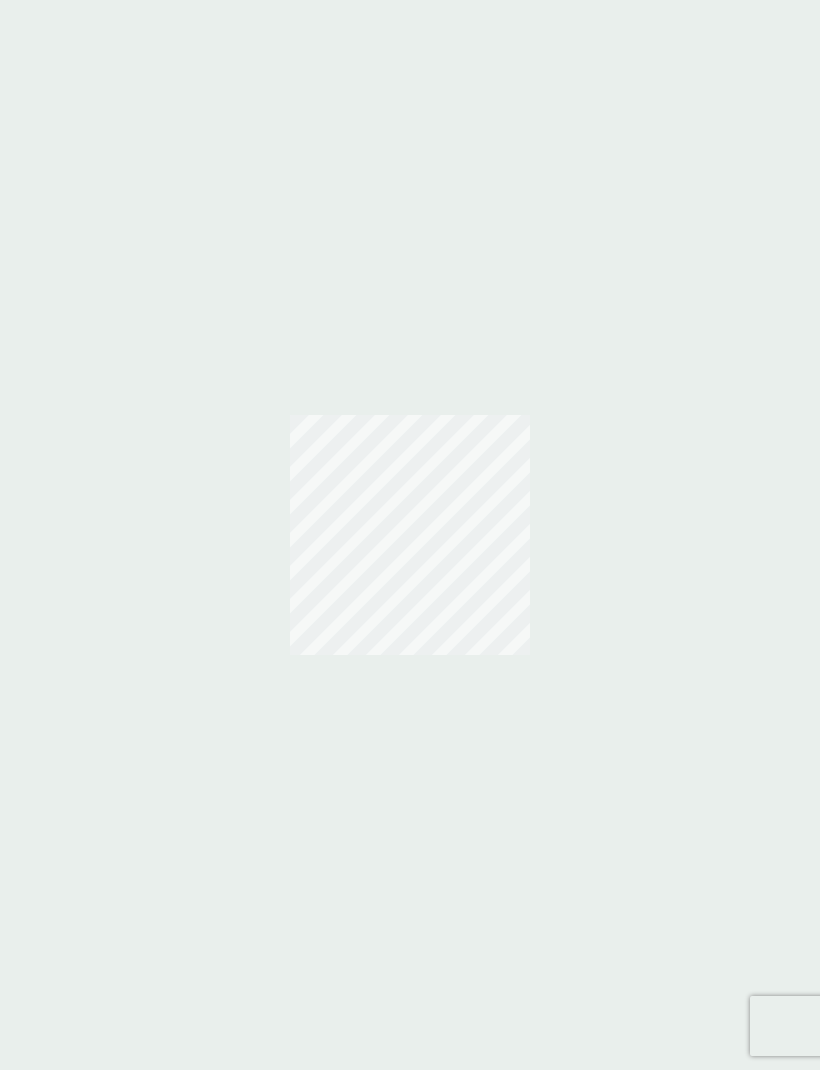 scroll, scrollTop: 0, scrollLeft: 0, axis: both 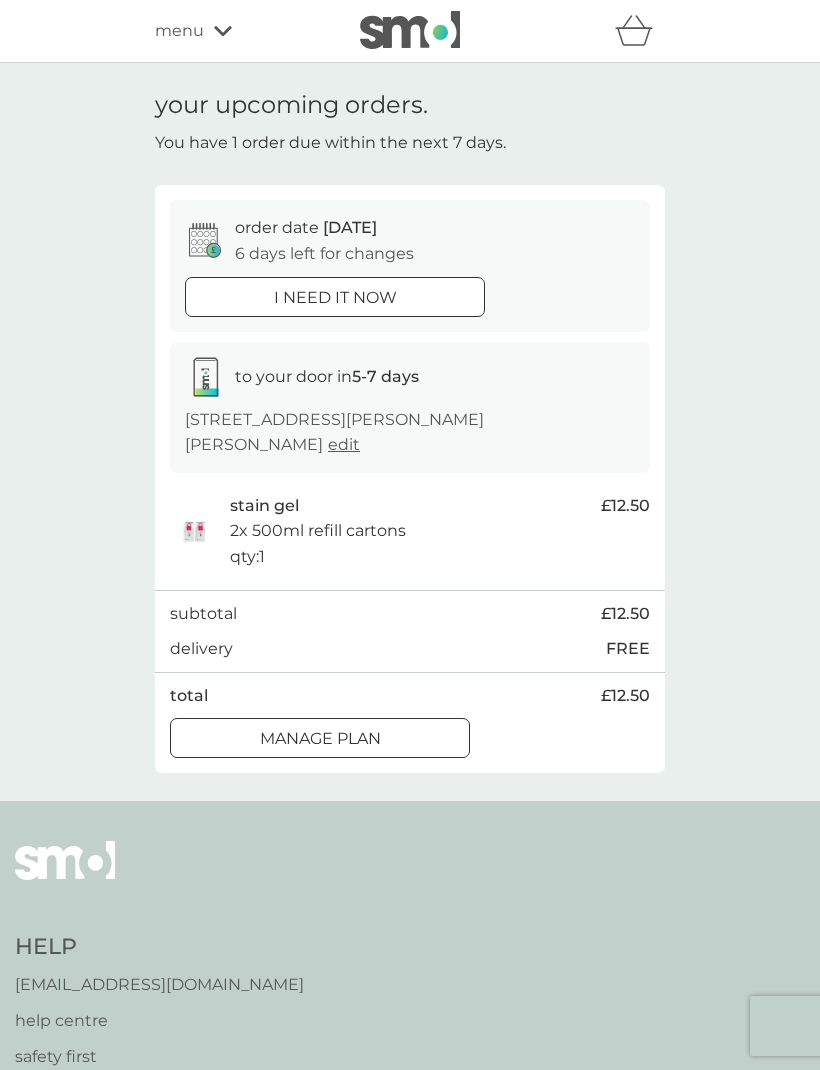 click on "Manage plan" at bounding box center [320, 738] 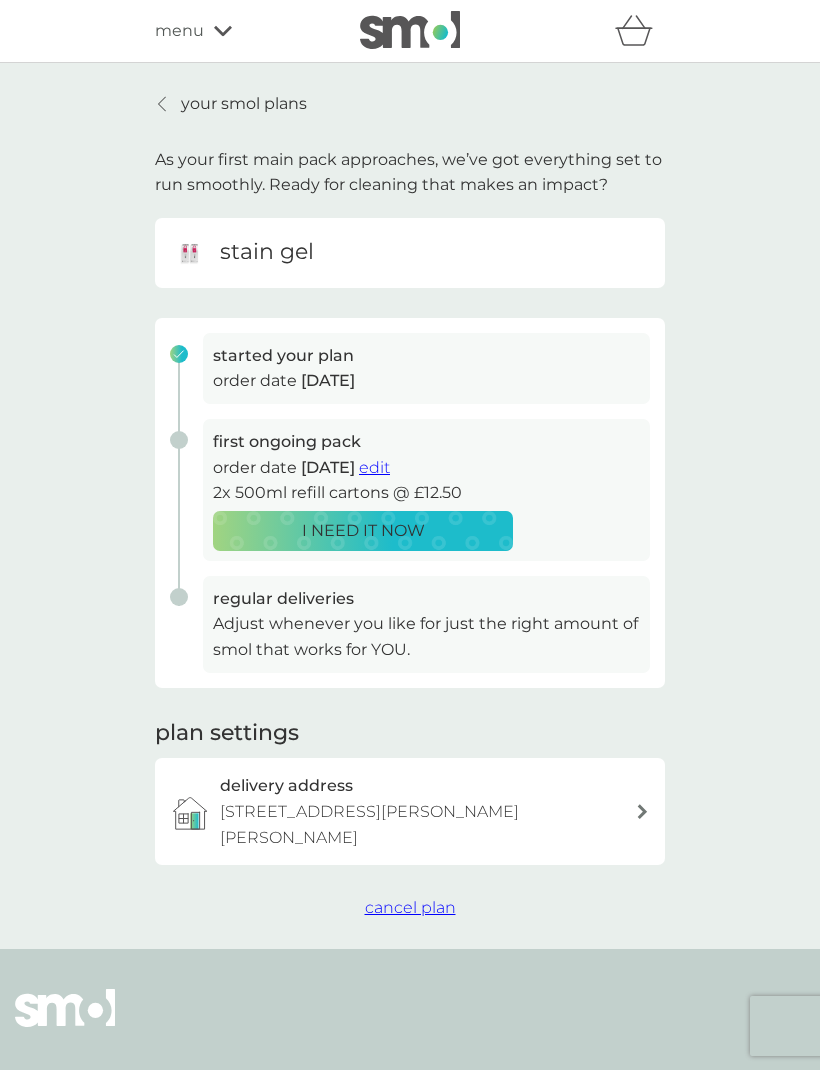 click on "cancel plan" at bounding box center [410, 908] 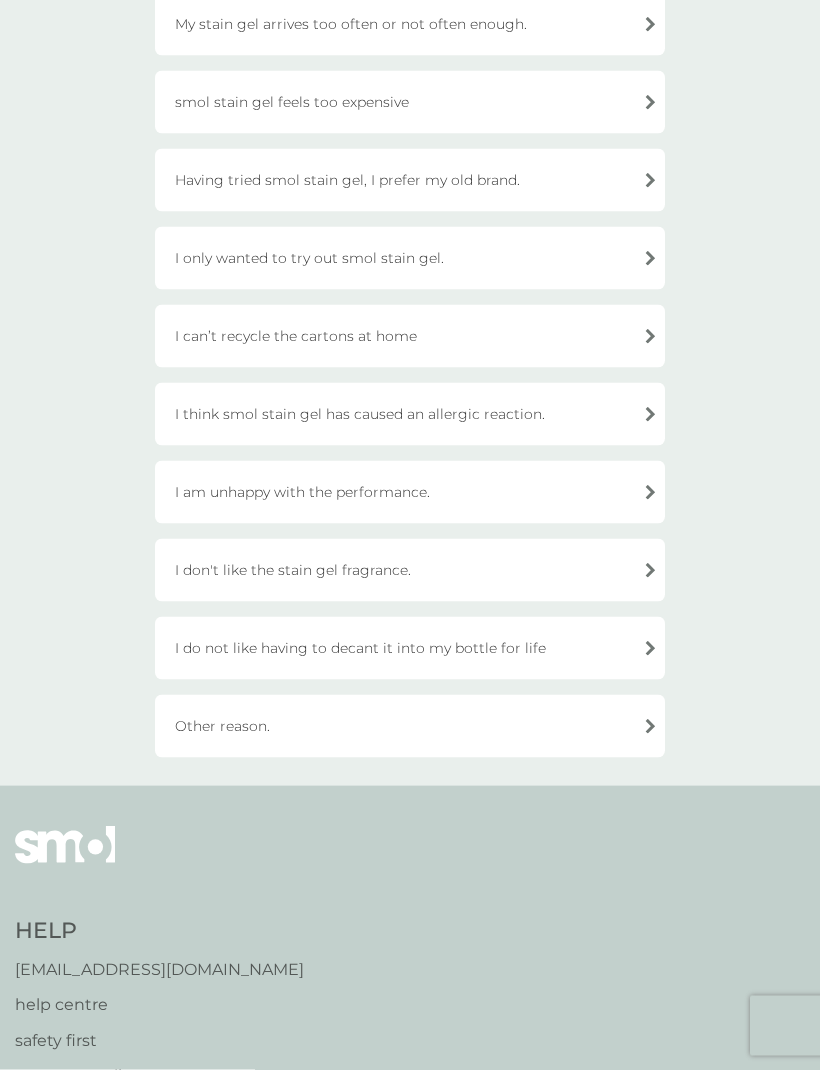 scroll, scrollTop: 326, scrollLeft: 0, axis: vertical 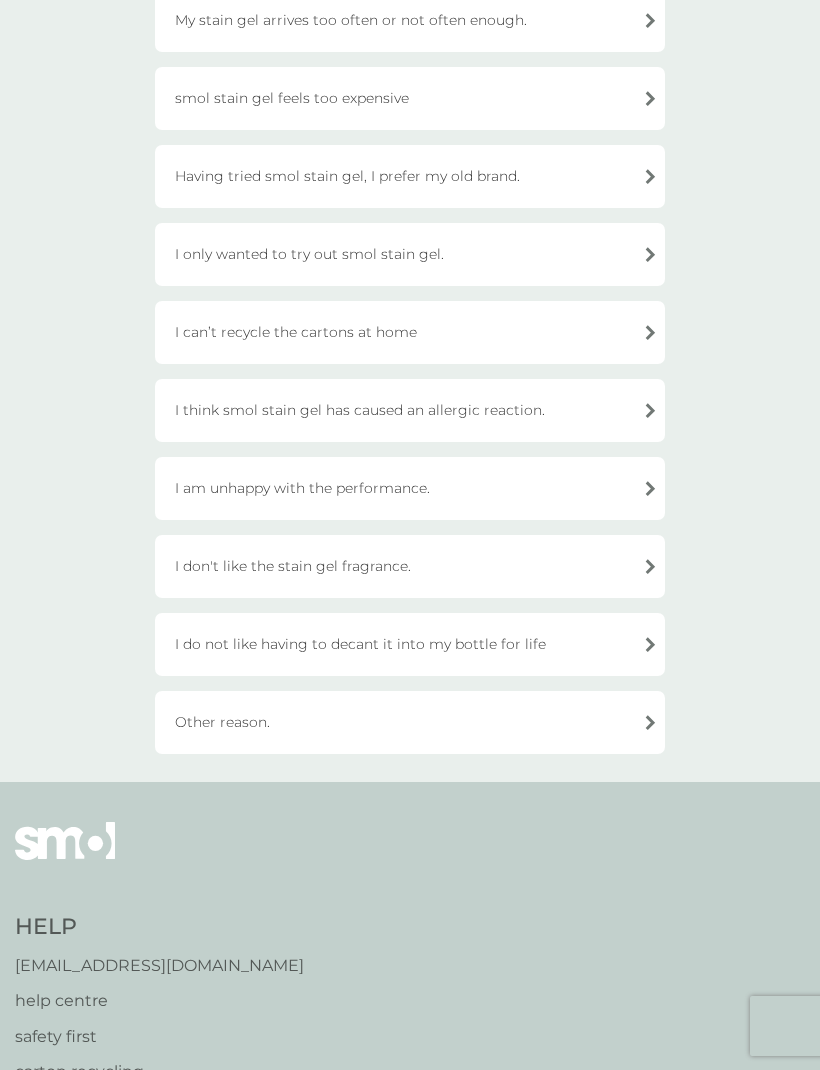 click on "Other reason." at bounding box center [410, 722] 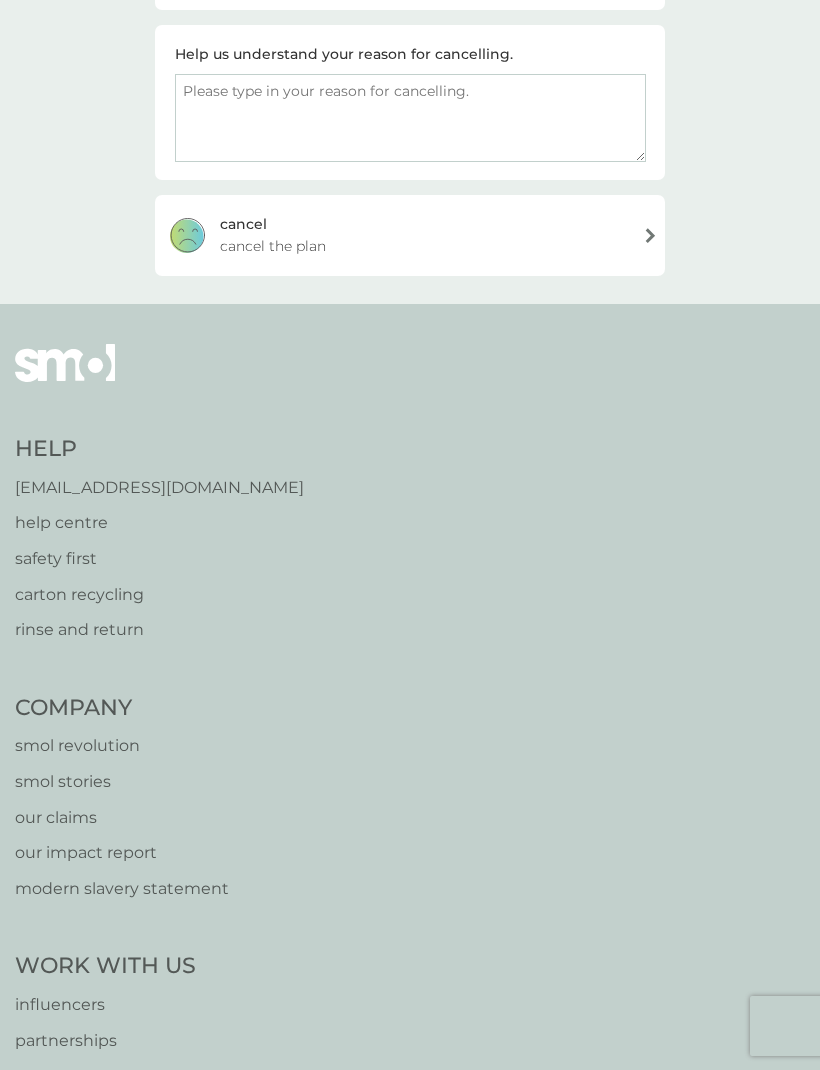 click at bounding box center [410, 118] 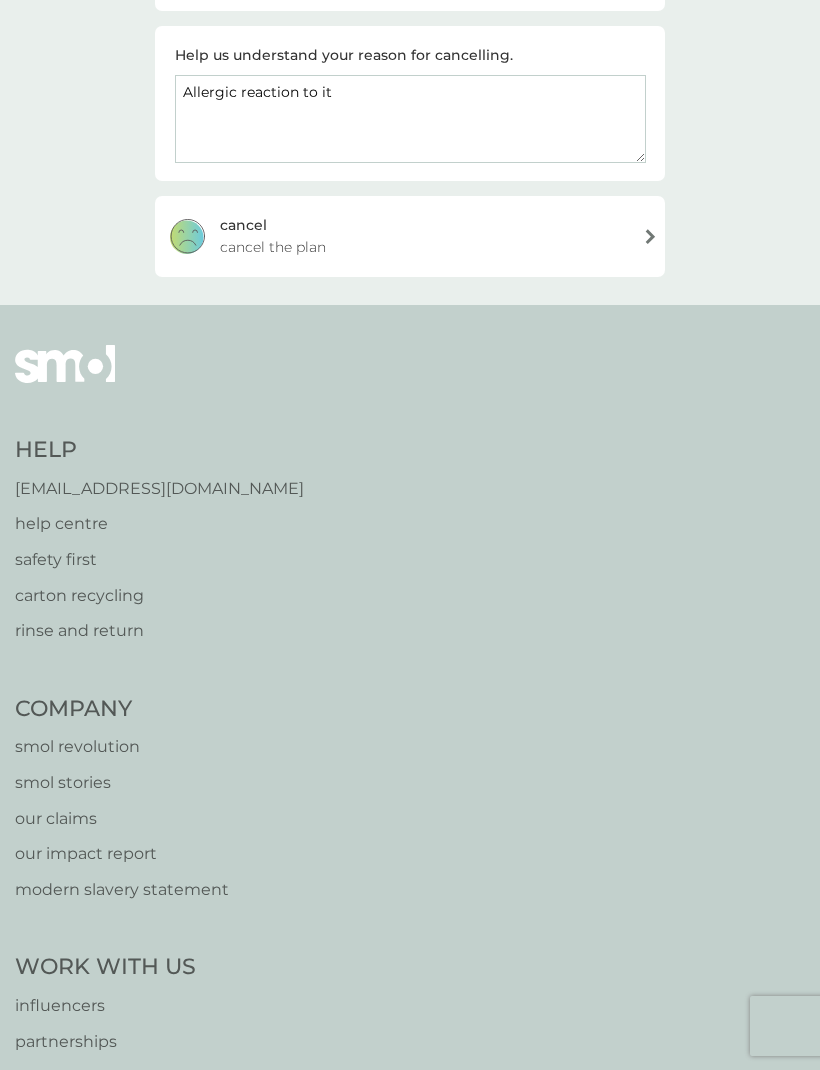 type on "Allergic reaction to it" 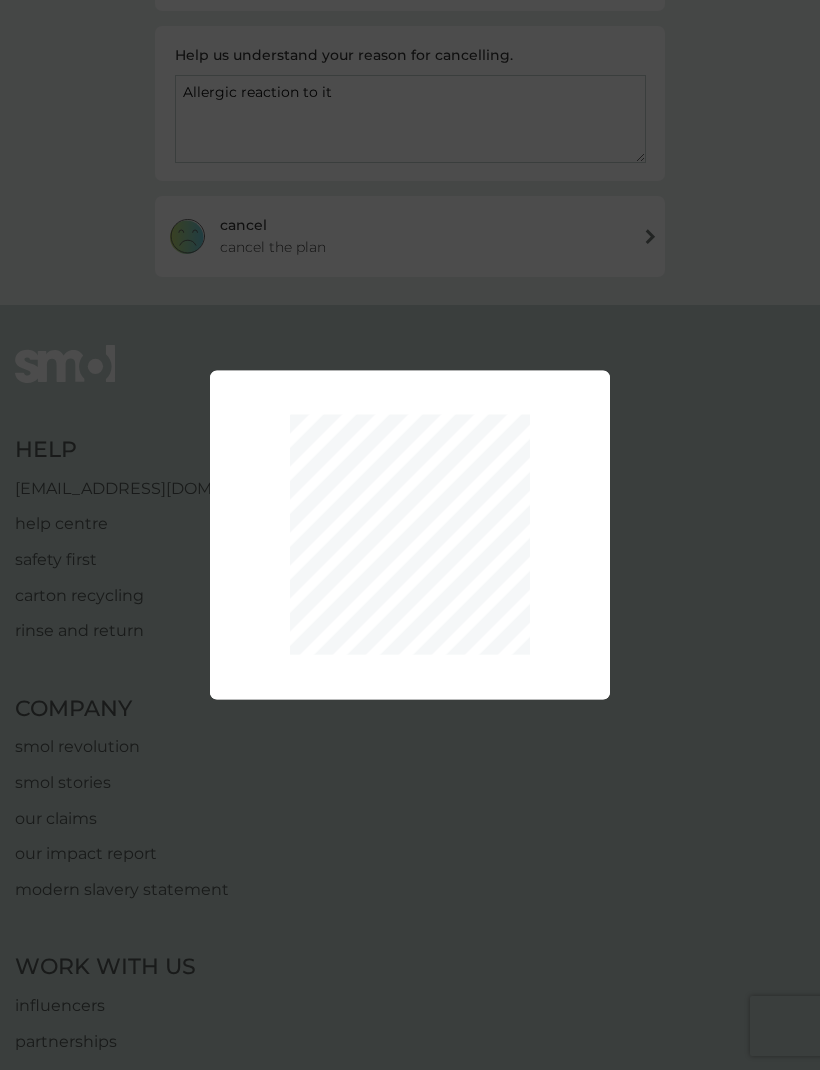 scroll, scrollTop: 326, scrollLeft: 0, axis: vertical 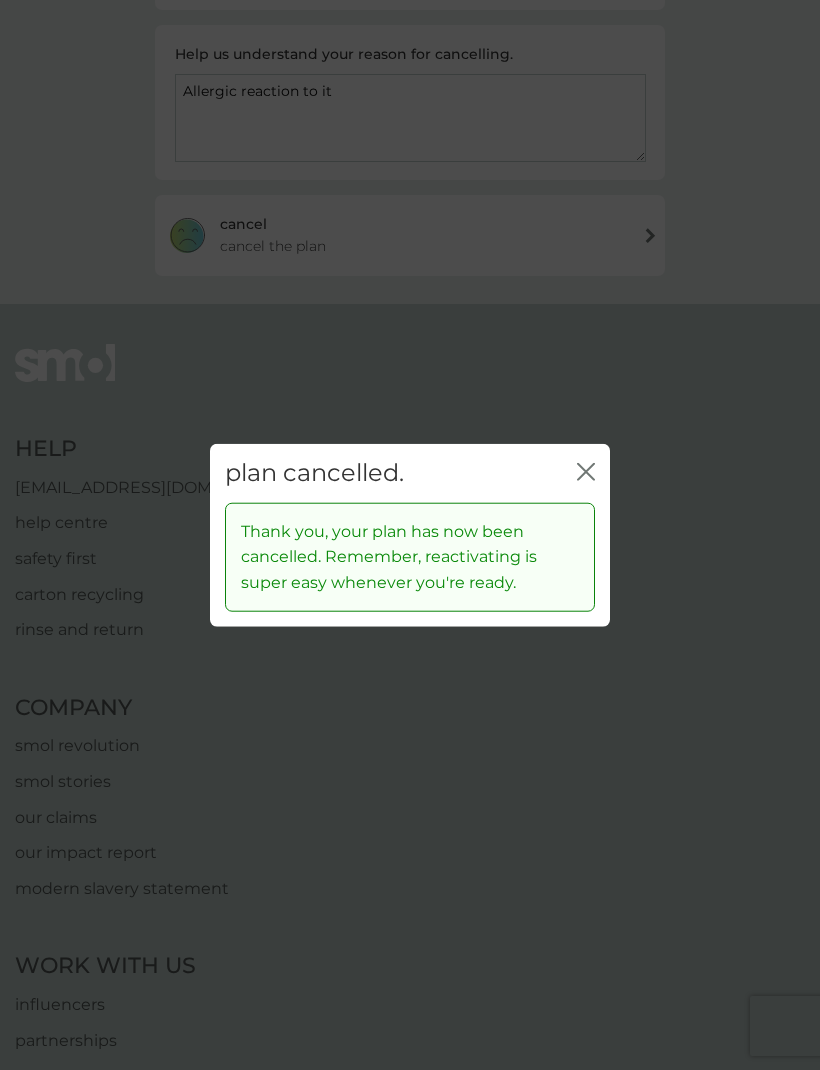 click on "close" 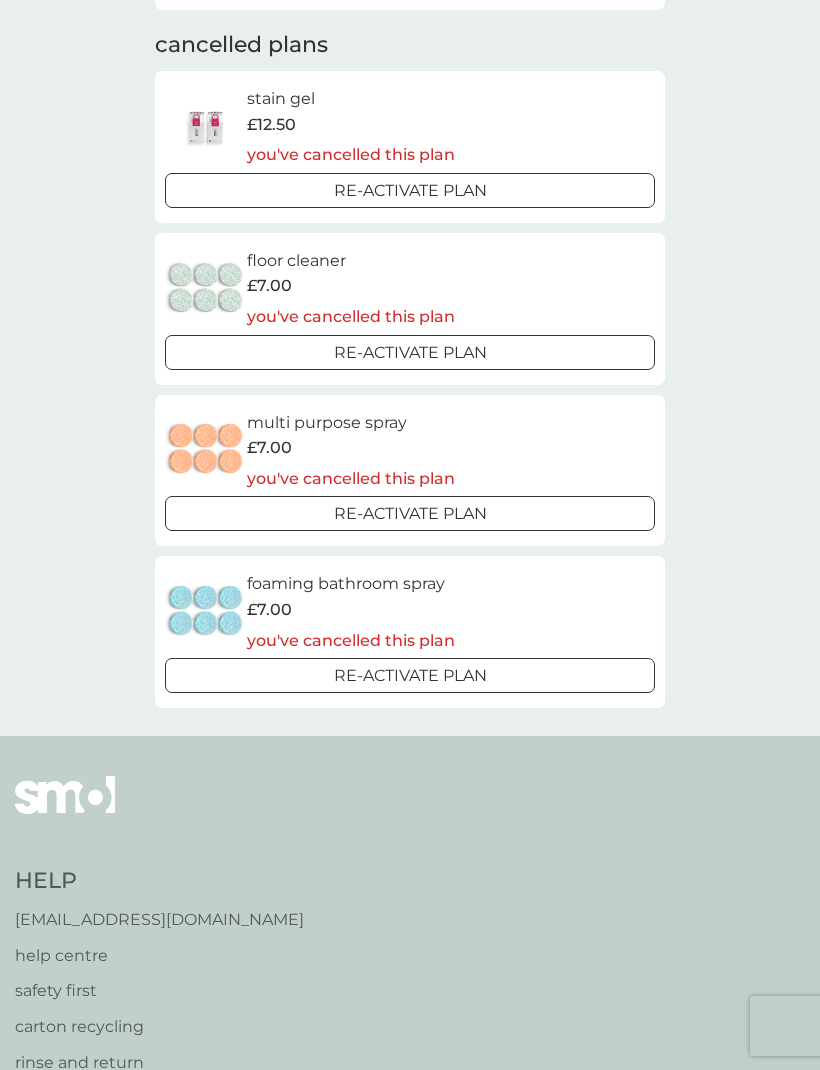 scroll, scrollTop: 0, scrollLeft: 0, axis: both 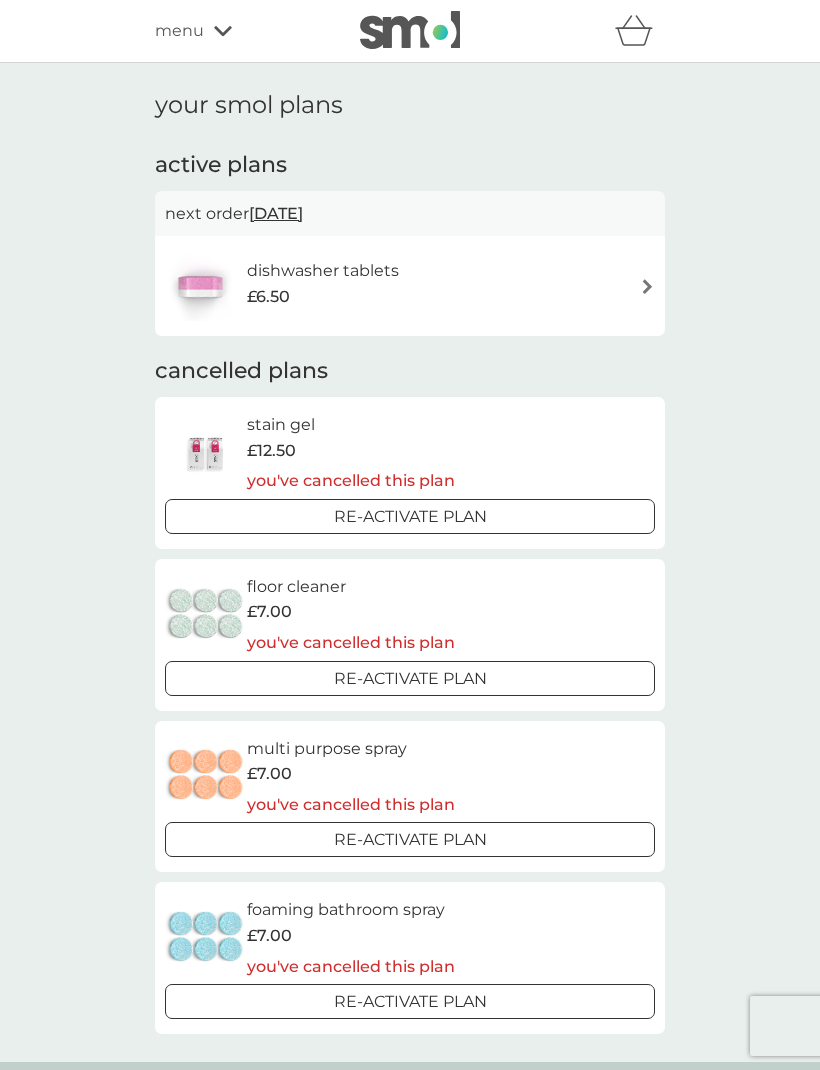 click on "dishwasher tablets £6.50" at bounding box center (410, 286) 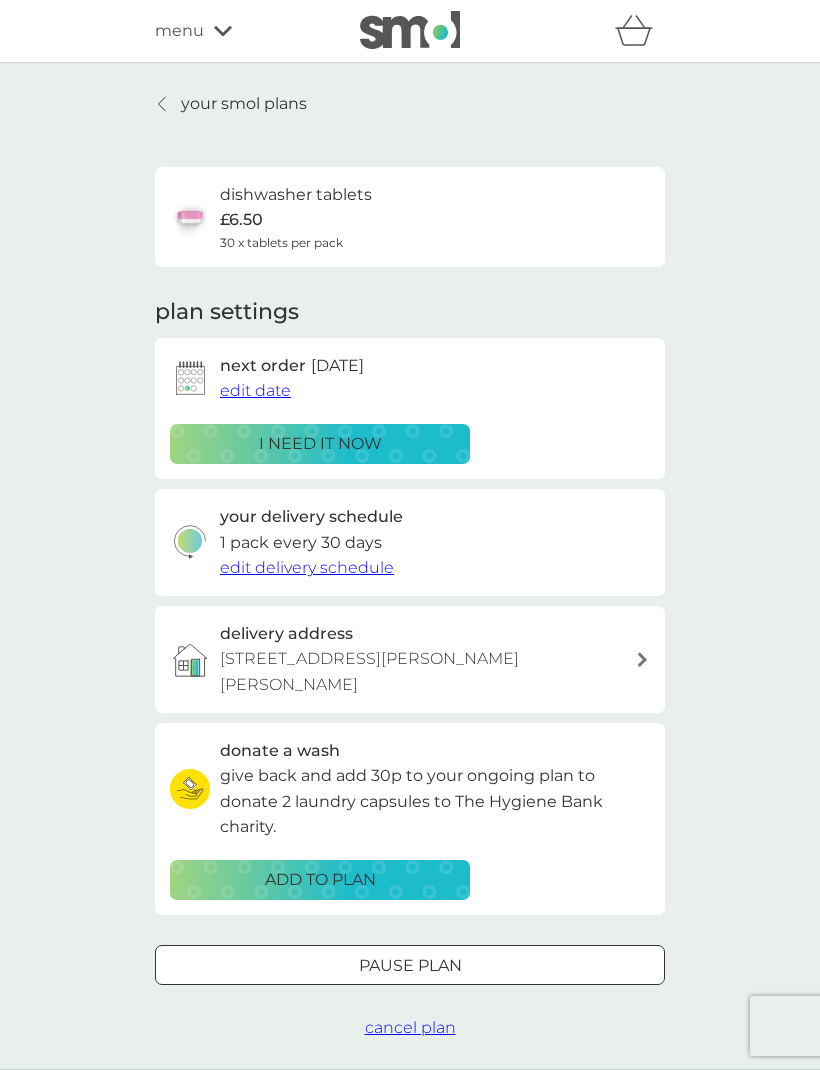 click on "cancel plan" at bounding box center [410, 1027] 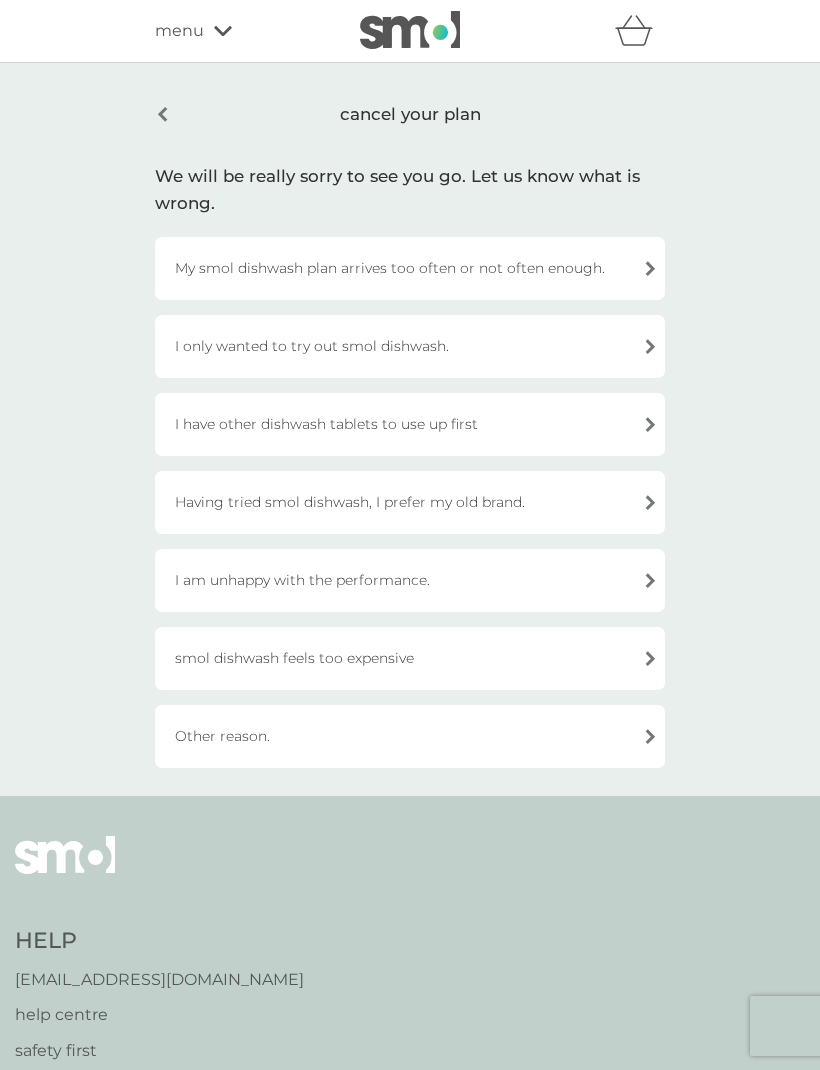 click on "Having tried smol dishwash, I prefer my old brand." at bounding box center [410, 502] 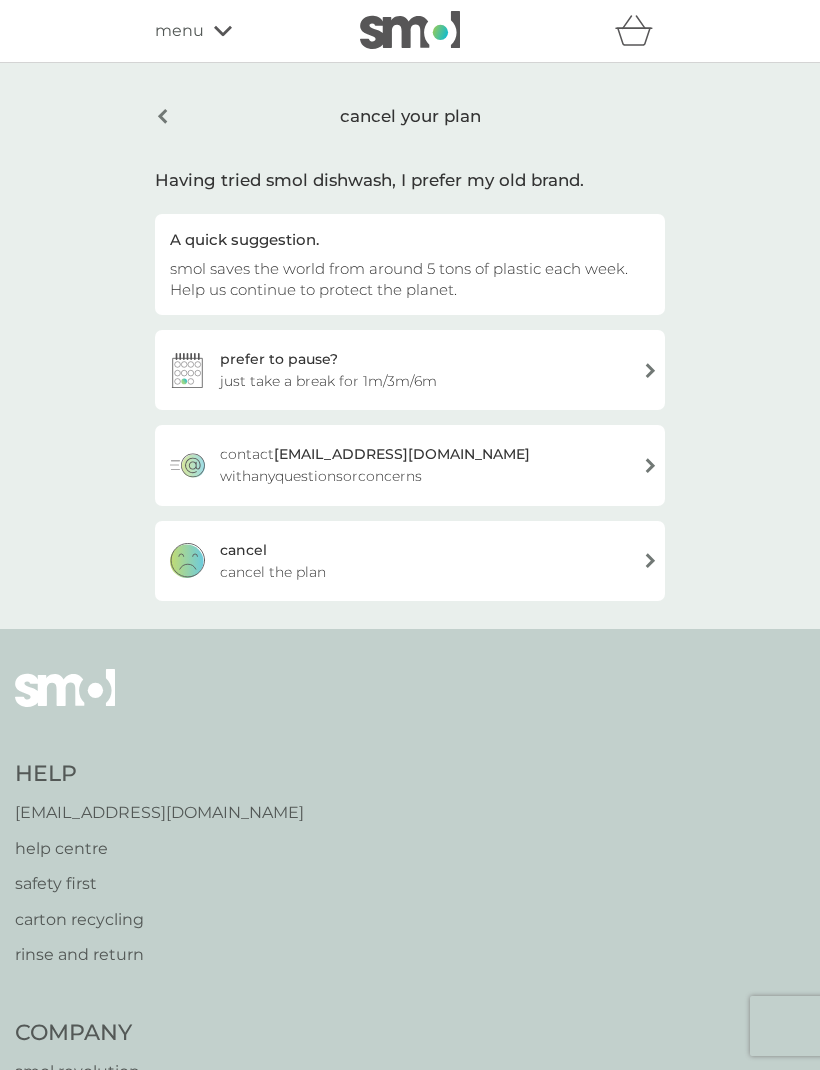 click on "[PERSON_NAME] the plan" at bounding box center (410, 561) 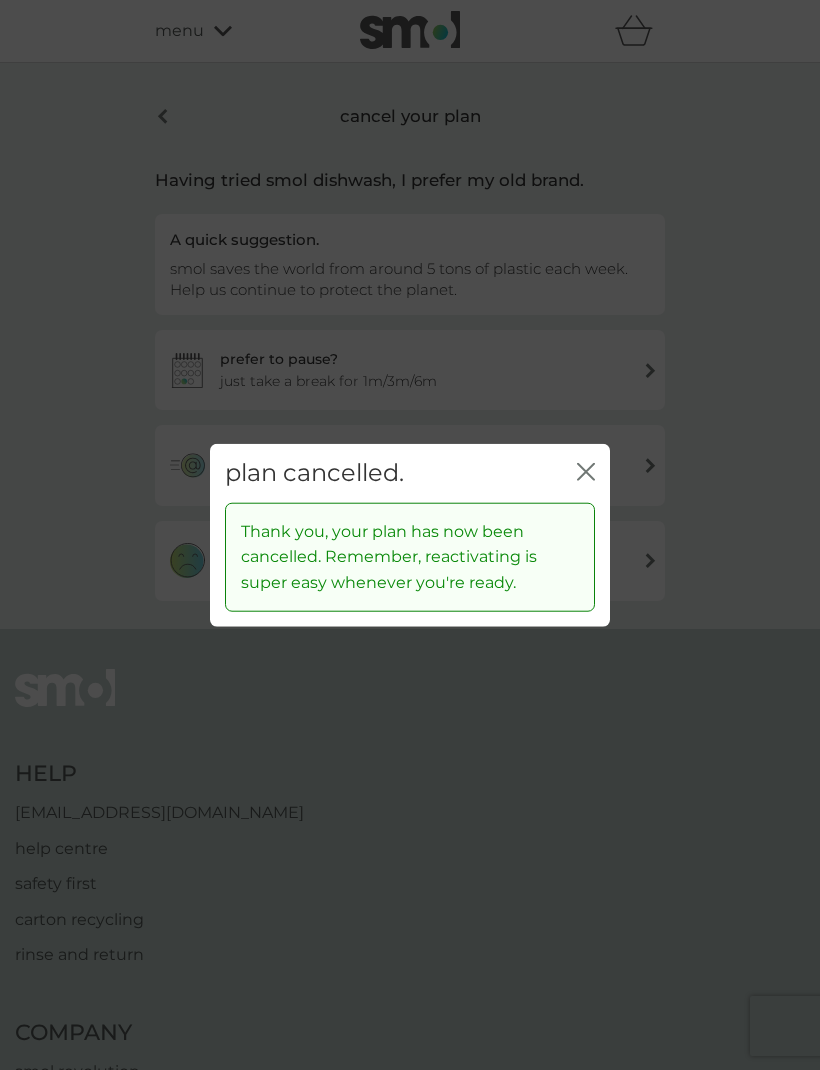 click on "plan cancelled. close" at bounding box center (410, 473) 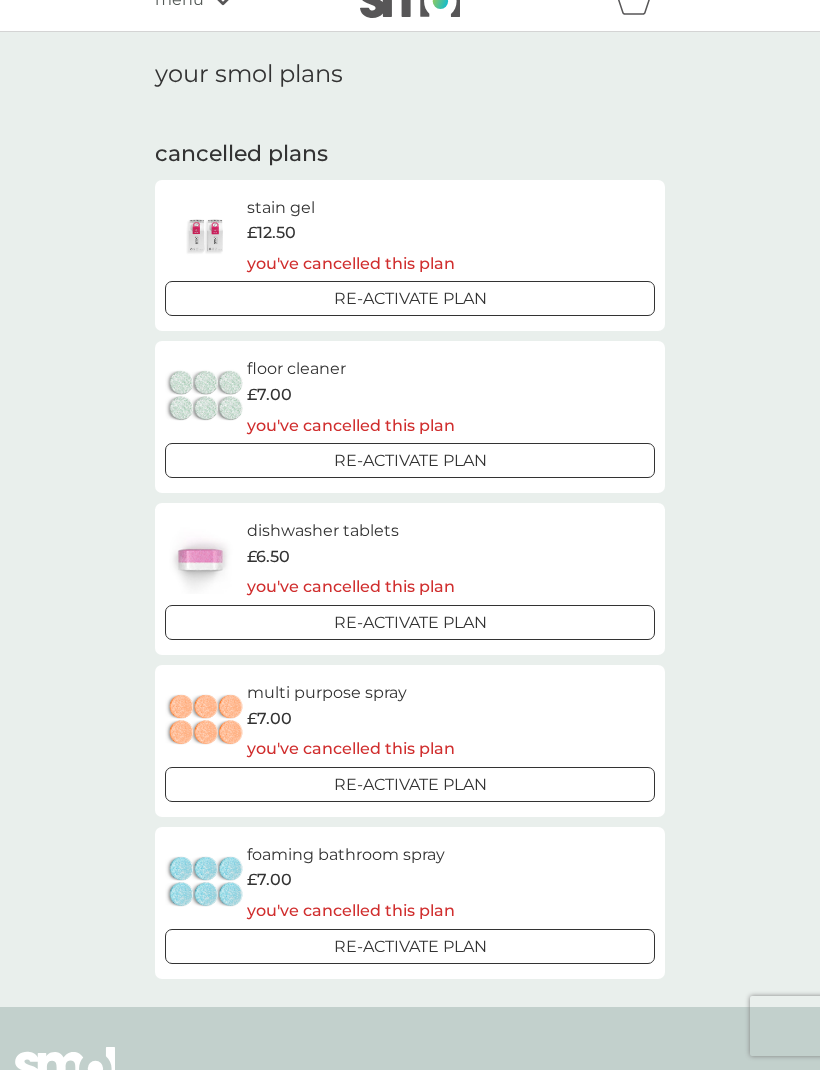 scroll, scrollTop: 0, scrollLeft: 0, axis: both 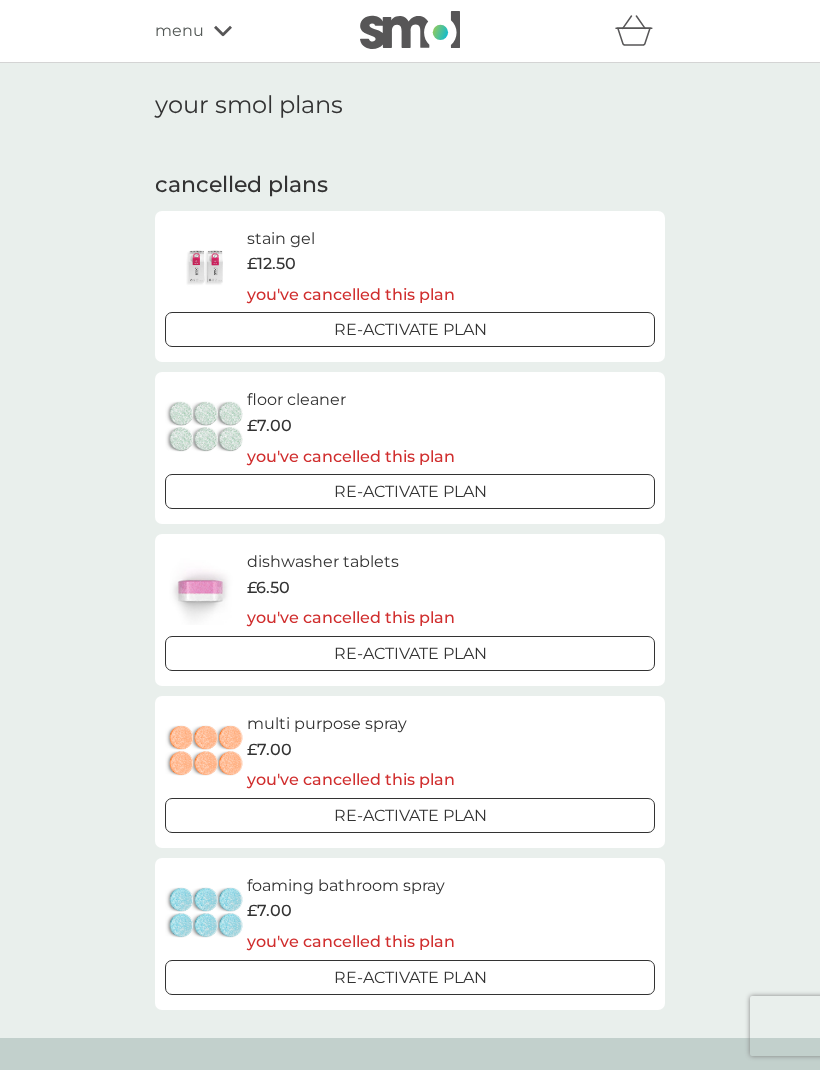click 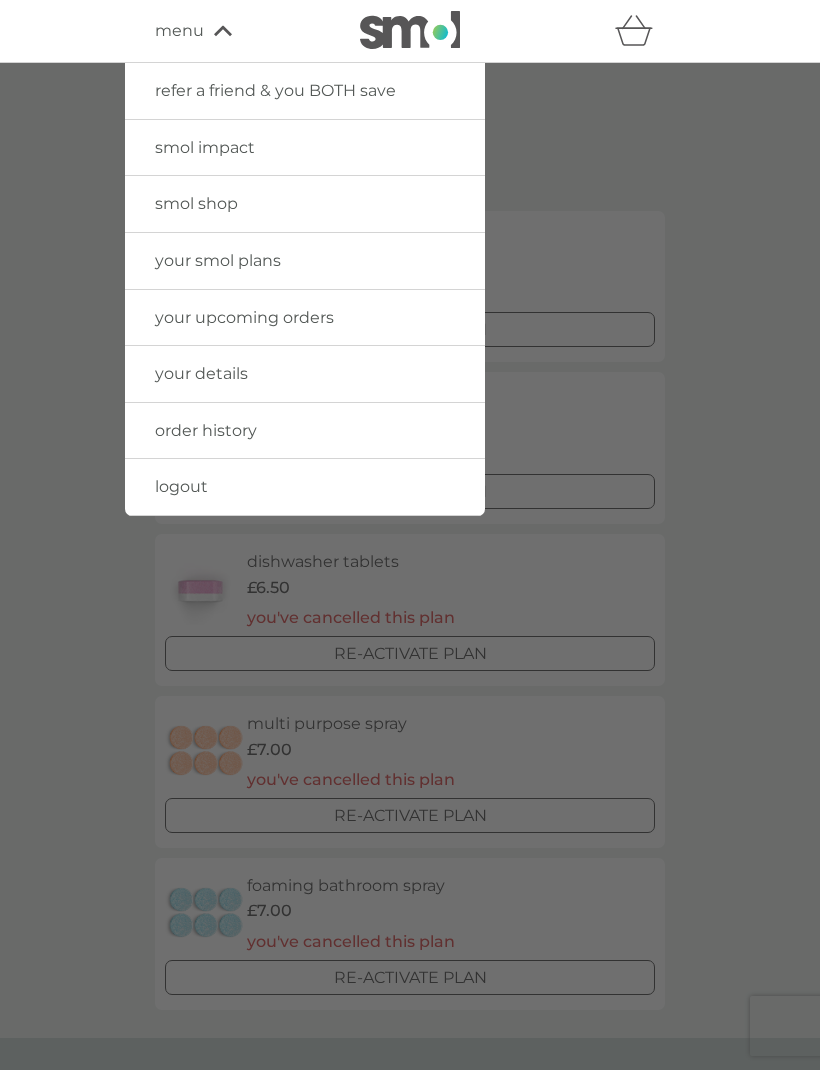click on "logout" at bounding box center [305, 487] 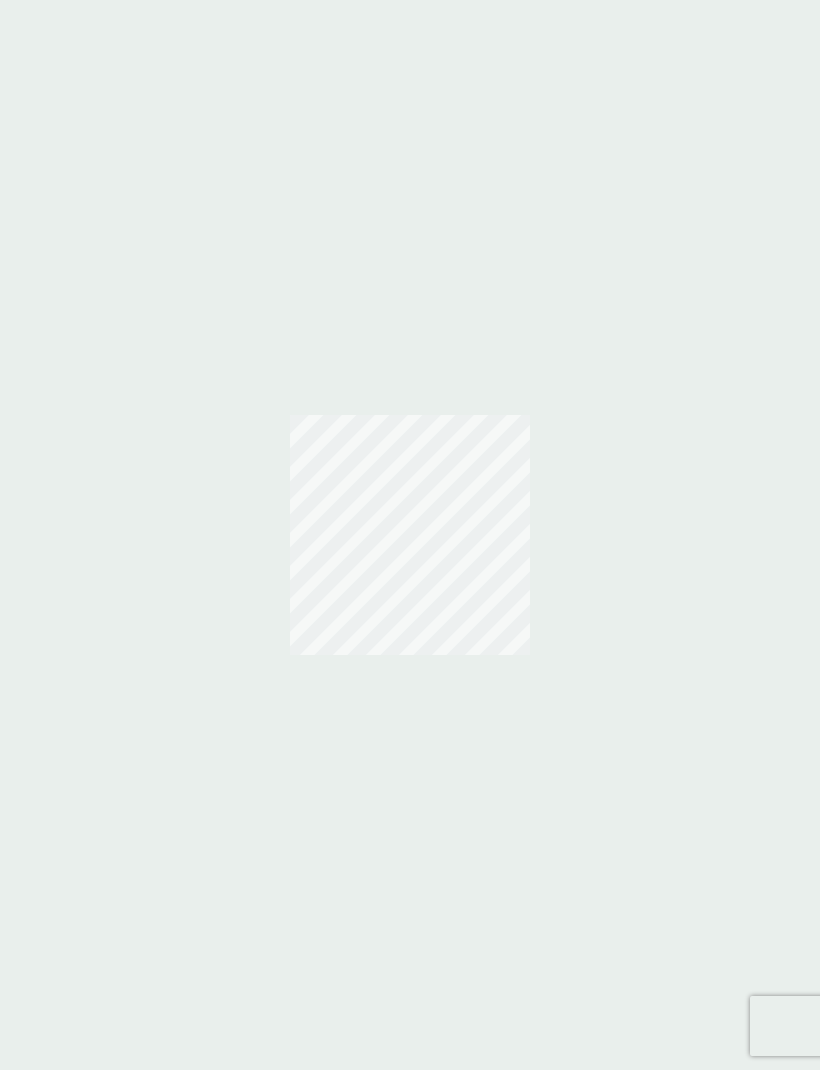 scroll, scrollTop: 0, scrollLeft: 0, axis: both 